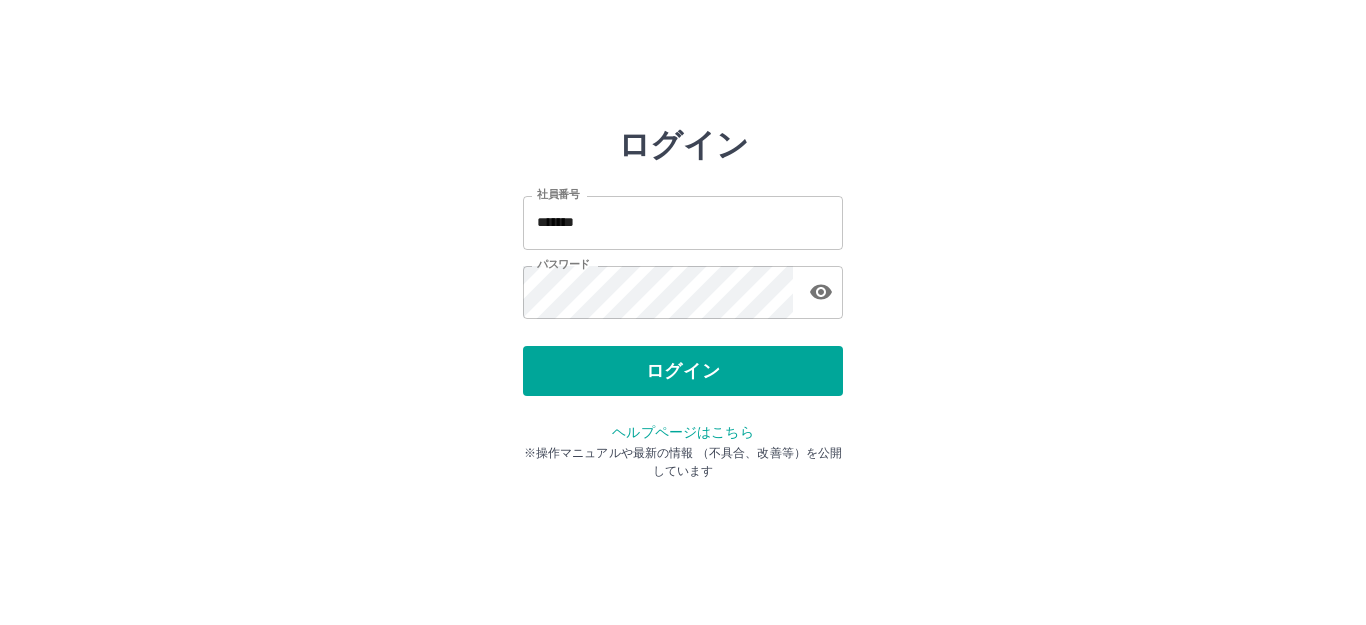 scroll, scrollTop: 0, scrollLeft: 0, axis: both 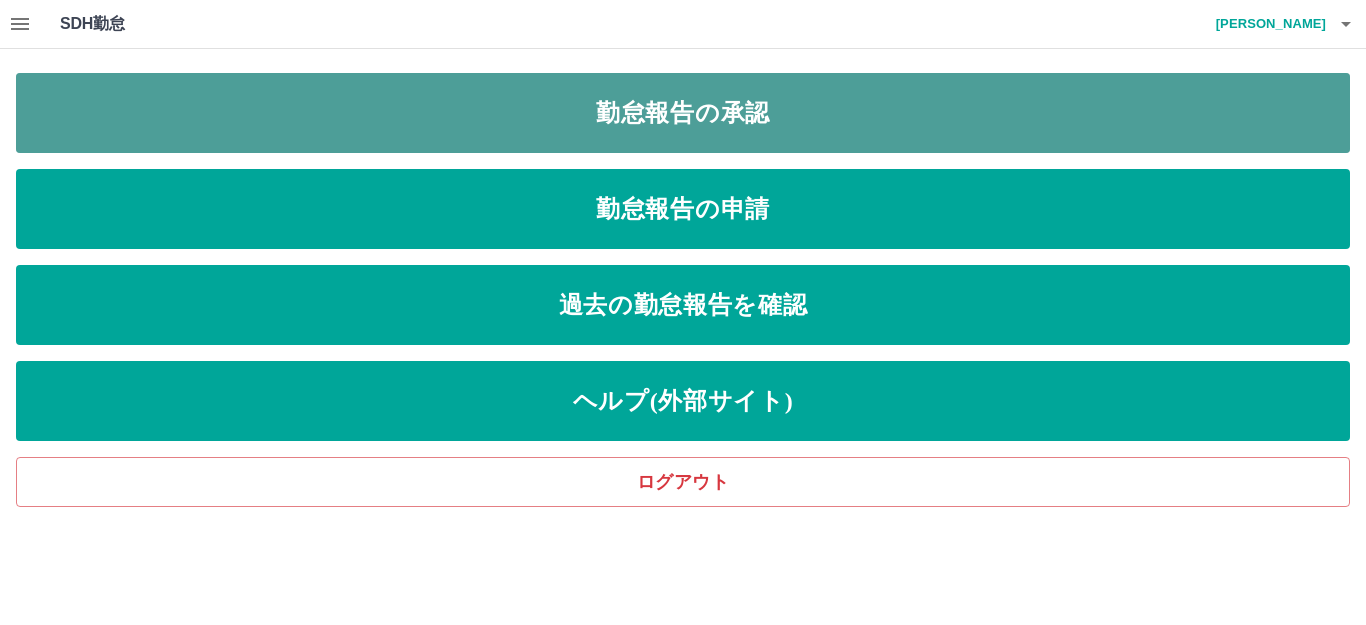 click on "勤怠報告の承認" at bounding box center [683, 113] 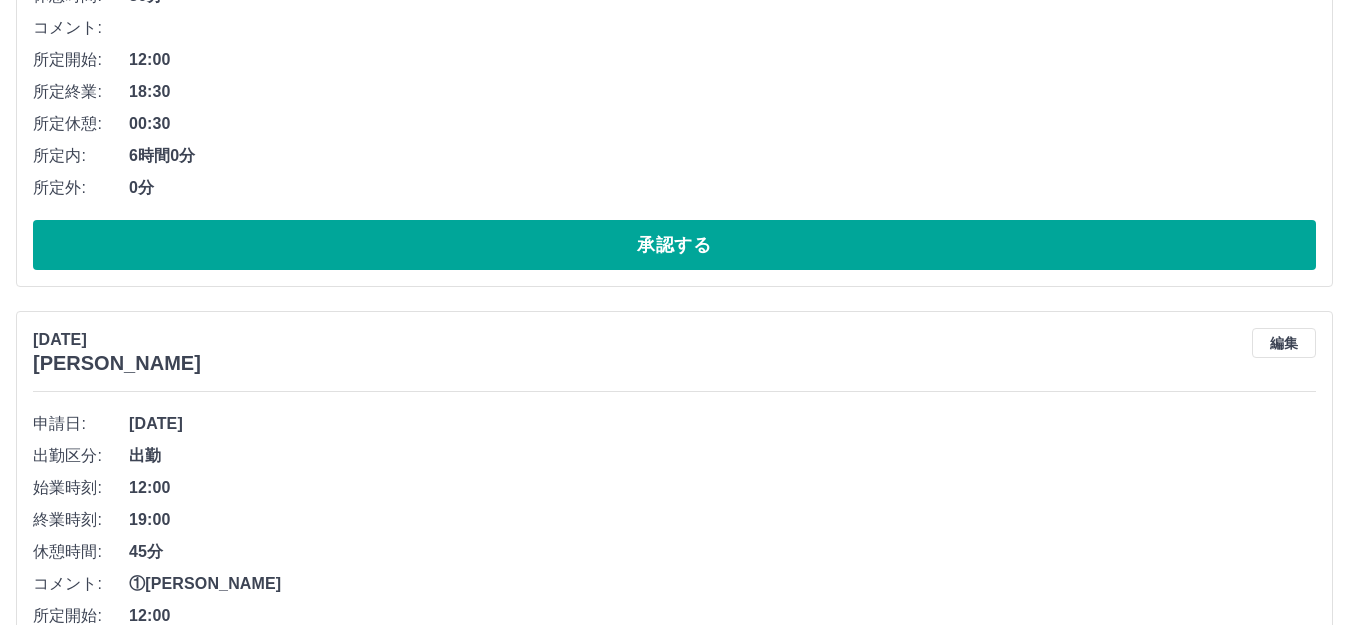 scroll, scrollTop: 5713, scrollLeft: 0, axis: vertical 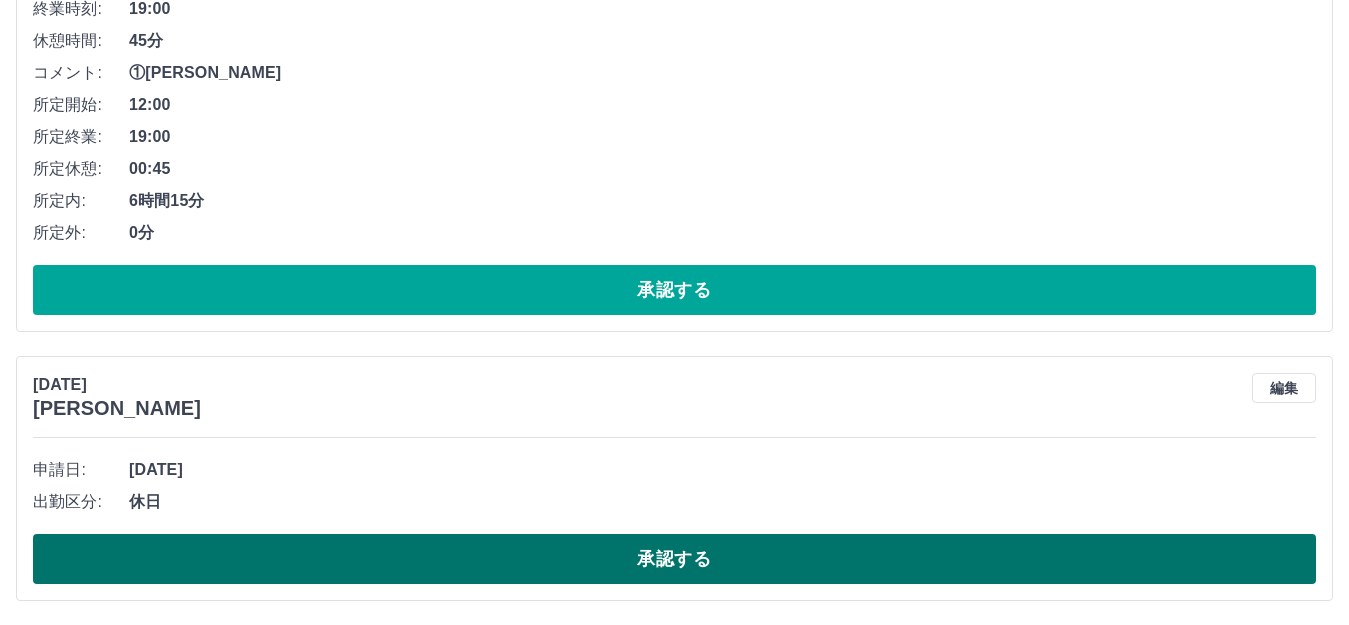 click on "承認する" at bounding box center (674, 559) 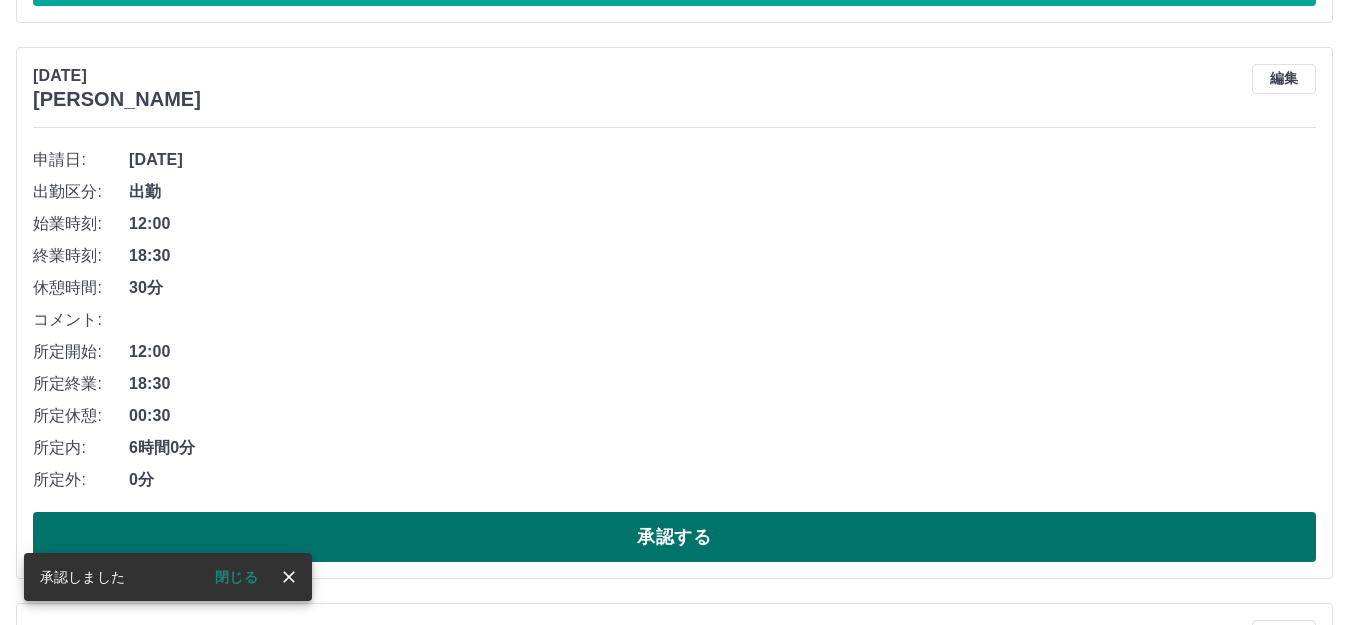 scroll, scrollTop: 4944, scrollLeft: 0, axis: vertical 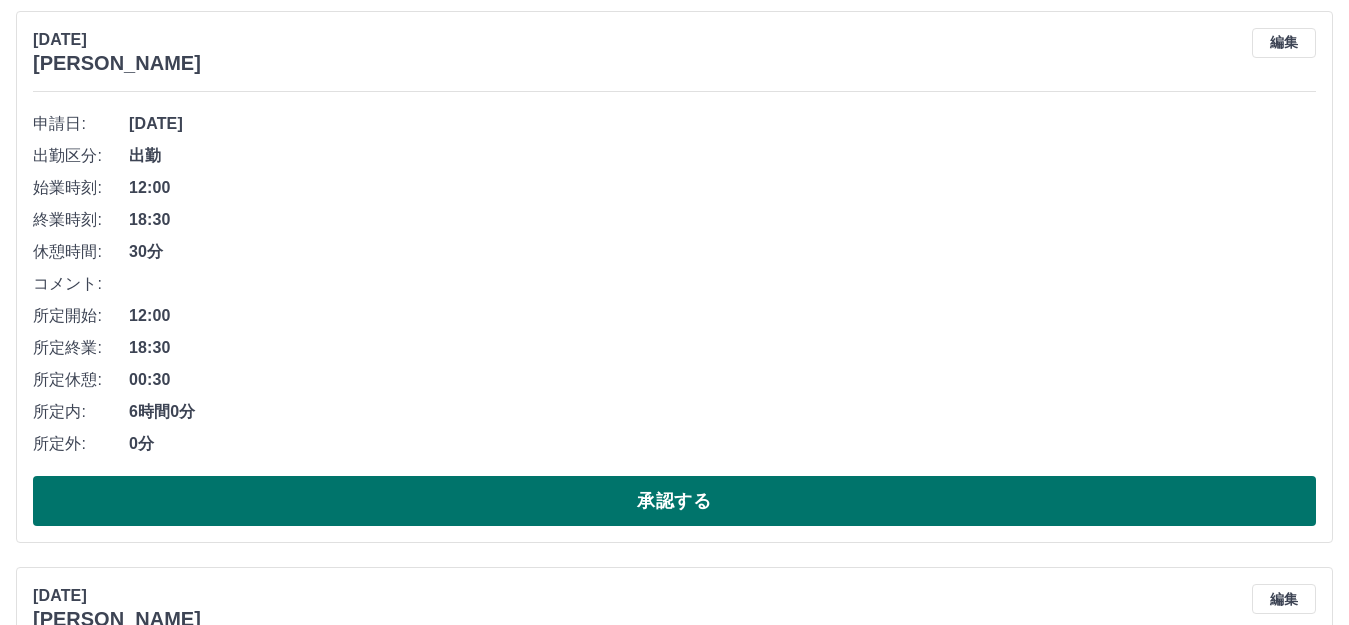 click on "承認する" at bounding box center [674, 501] 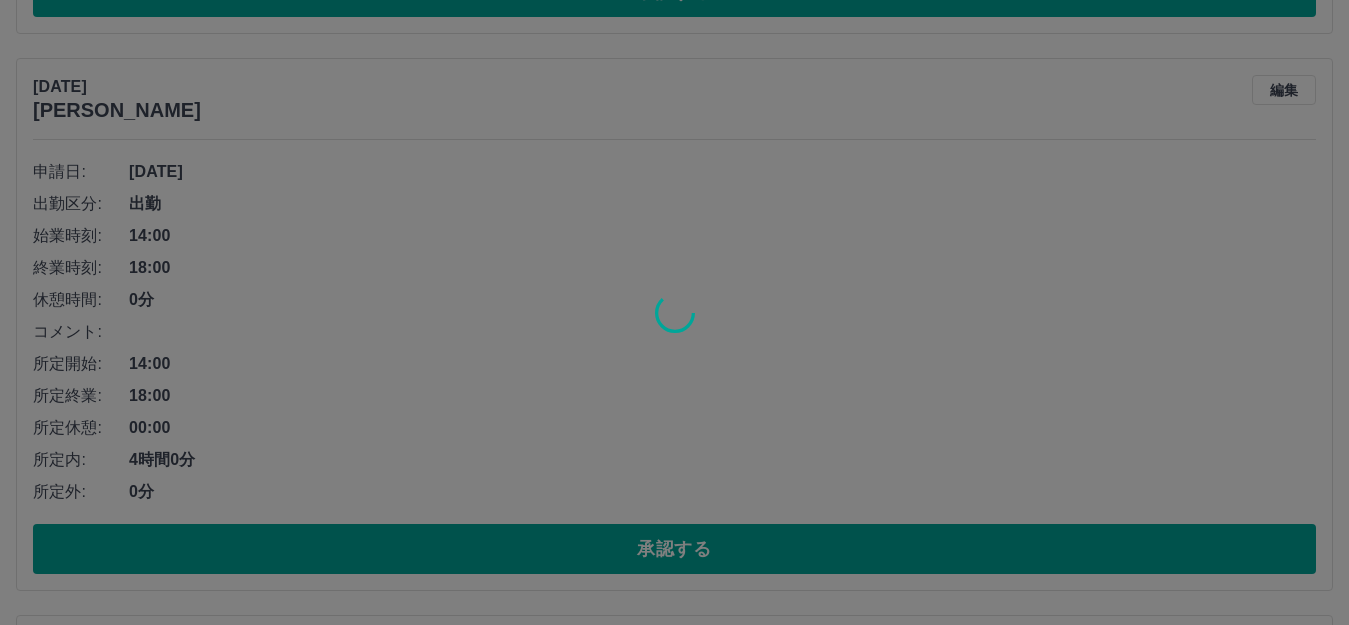 scroll, scrollTop: 4444, scrollLeft: 0, axis: vertical 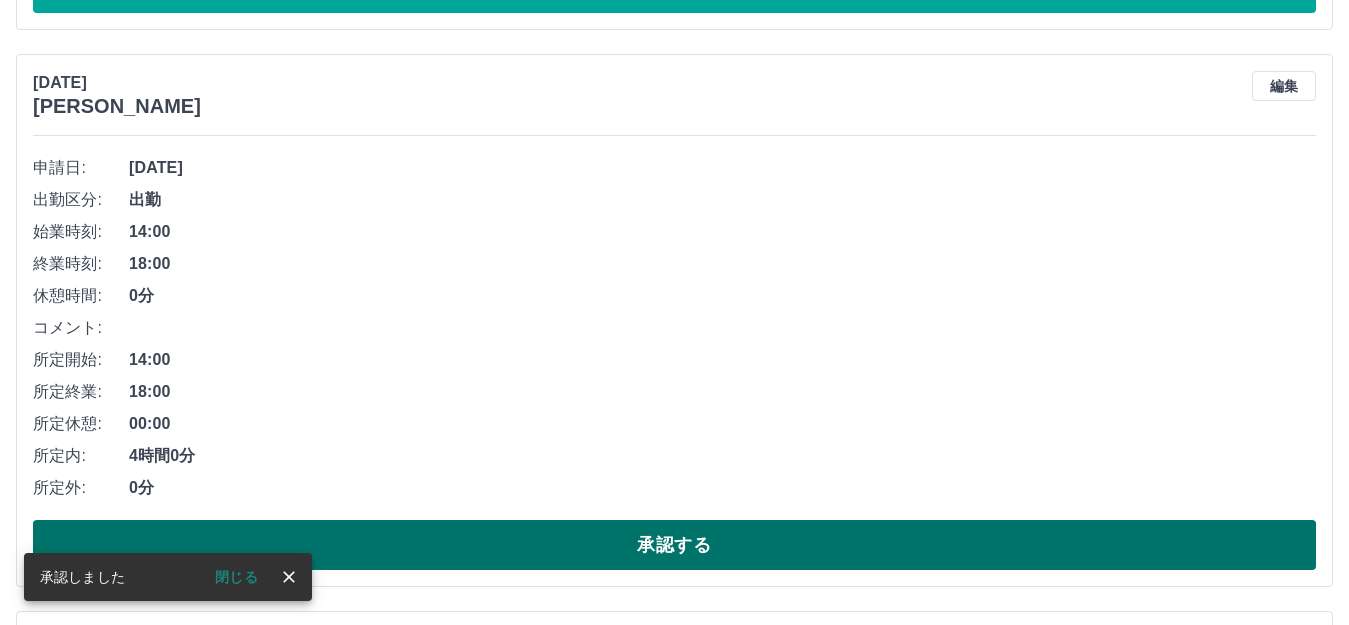 click on "承認する" at bounding box center [674, 545] 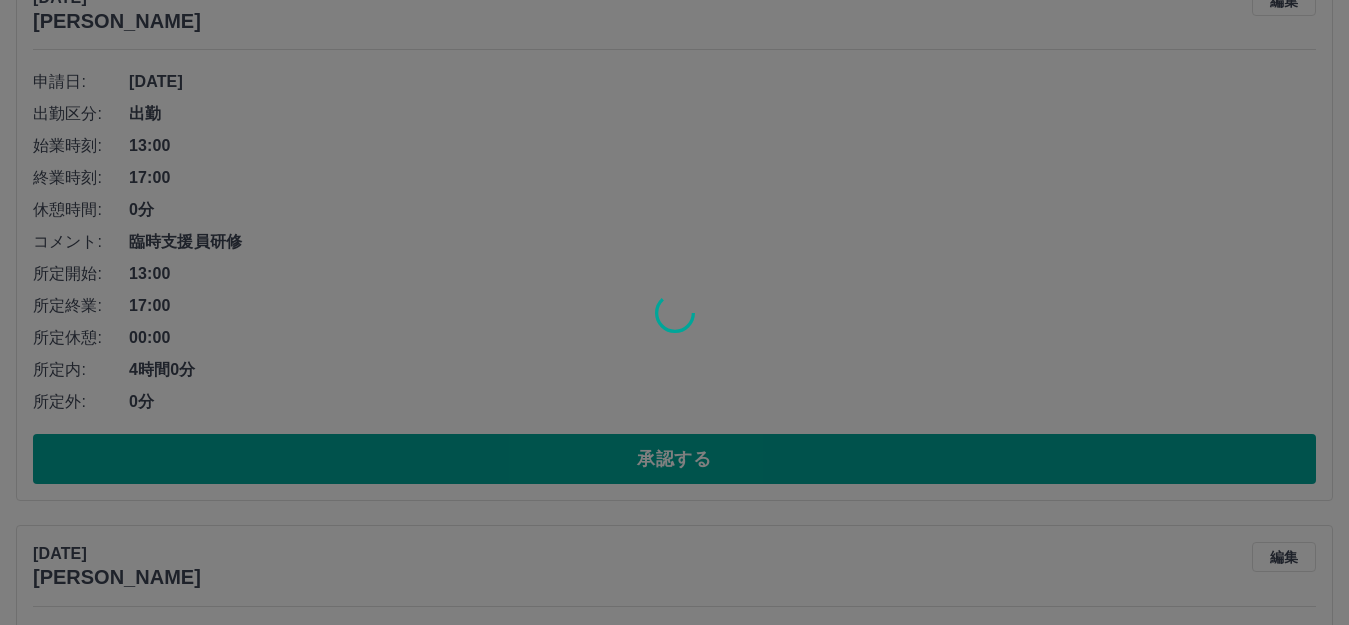 scroll, scrollTop: 3744, scrollLeft: 0, axis: vertical 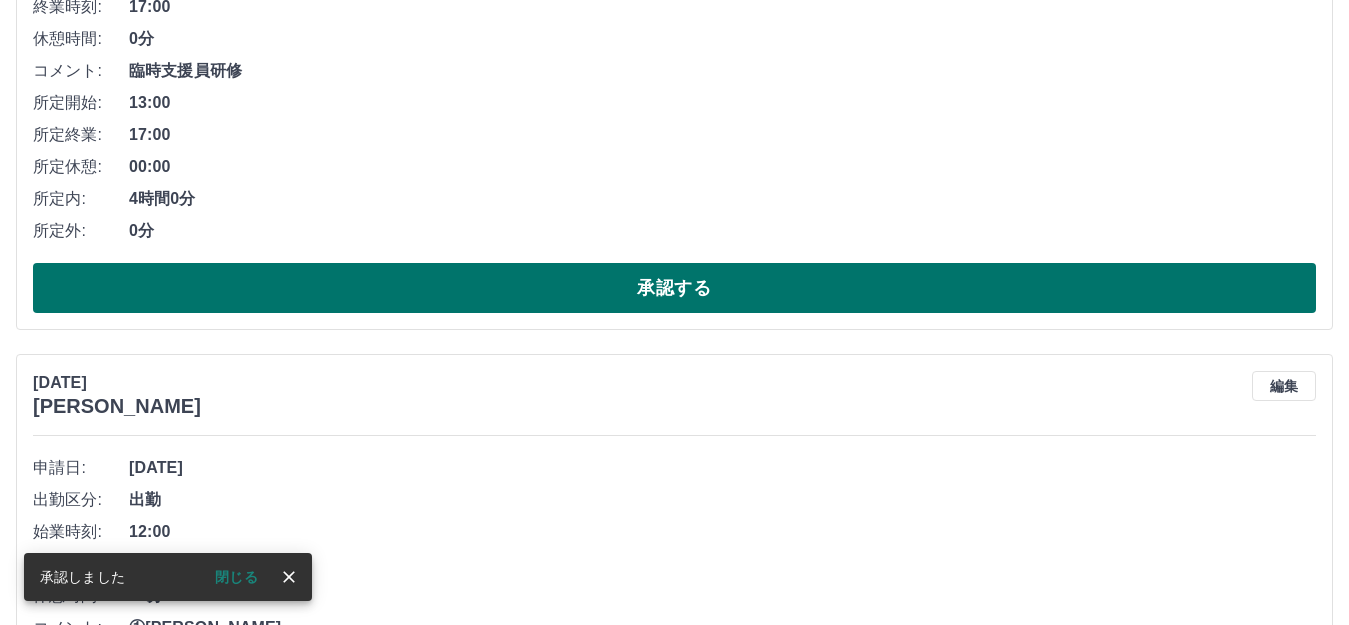 click on "承認する" at bounding box center (674, 288) 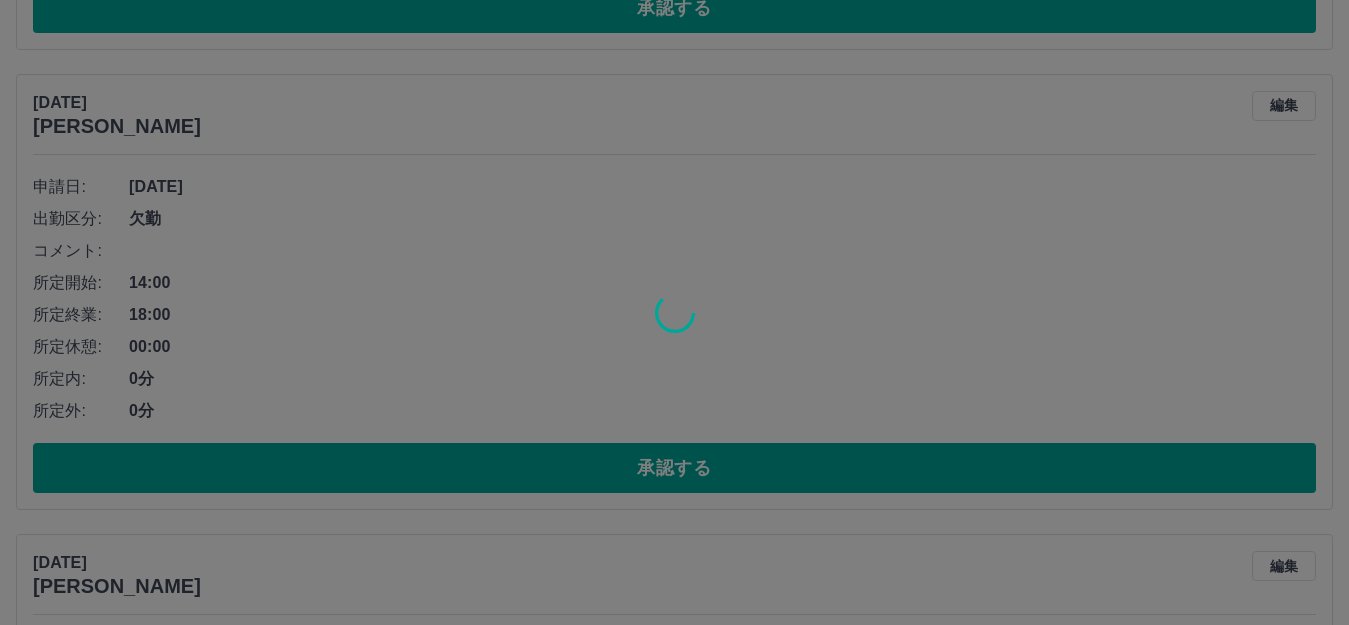 scroll, scrollTop: 3244, scrollLeft: 0, axis: vertical 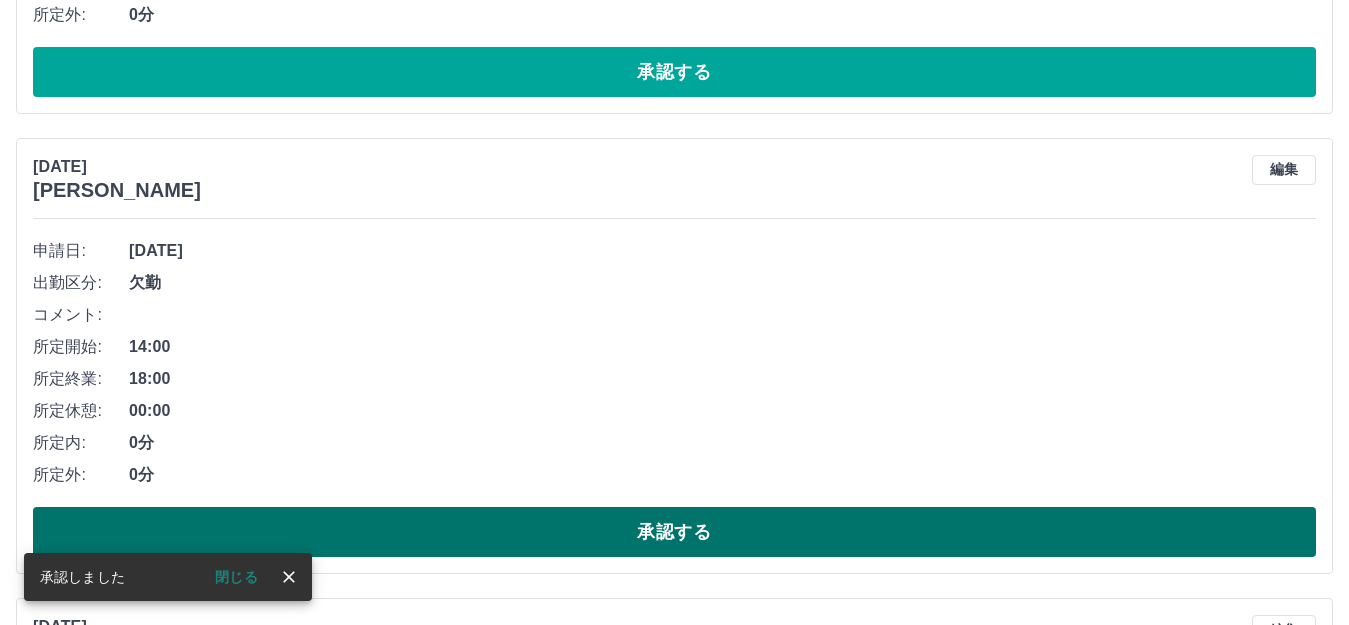 click on "承認する" at bounding box center [674, 532] 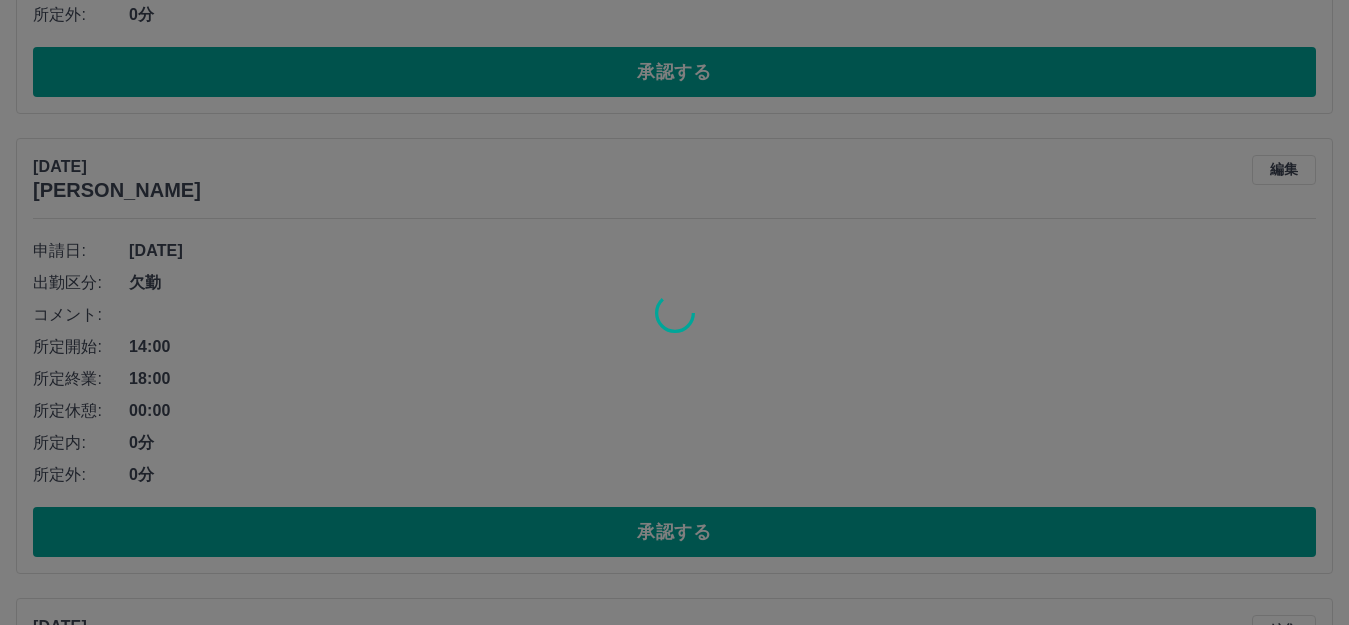 scroll, scrollTop: 2844, scrollLeft: 0, axis: vertical 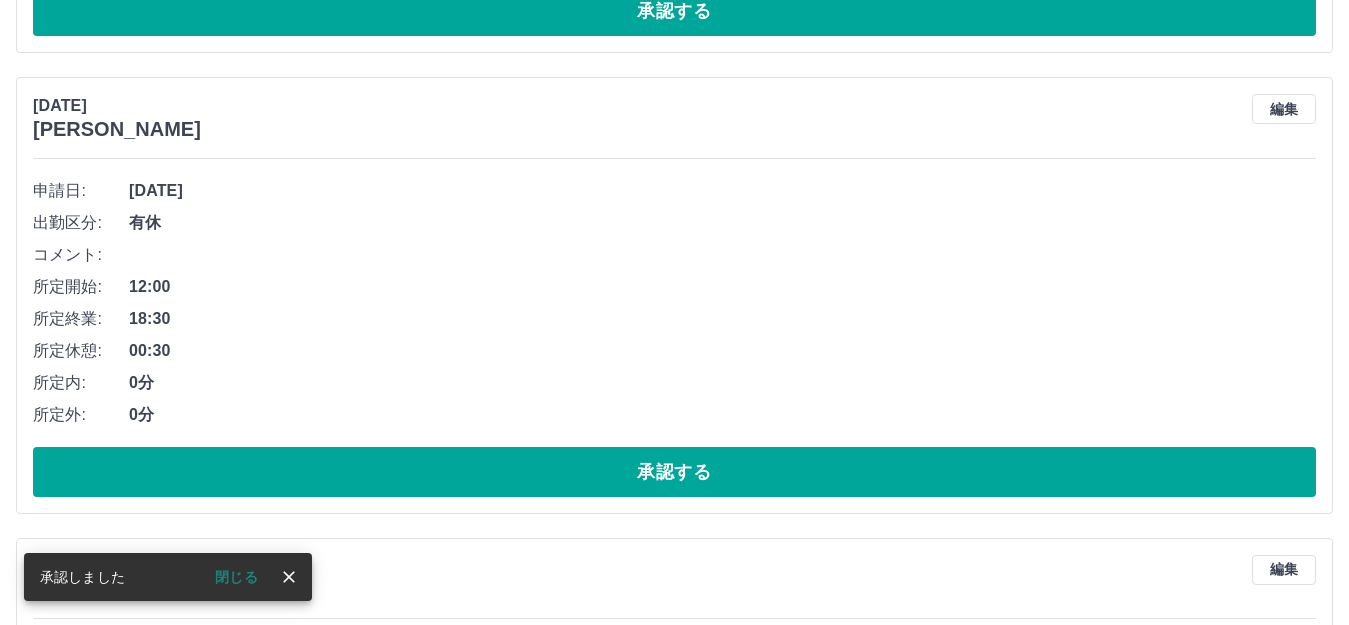 click on "承認する" at bounding box center [674, 472] 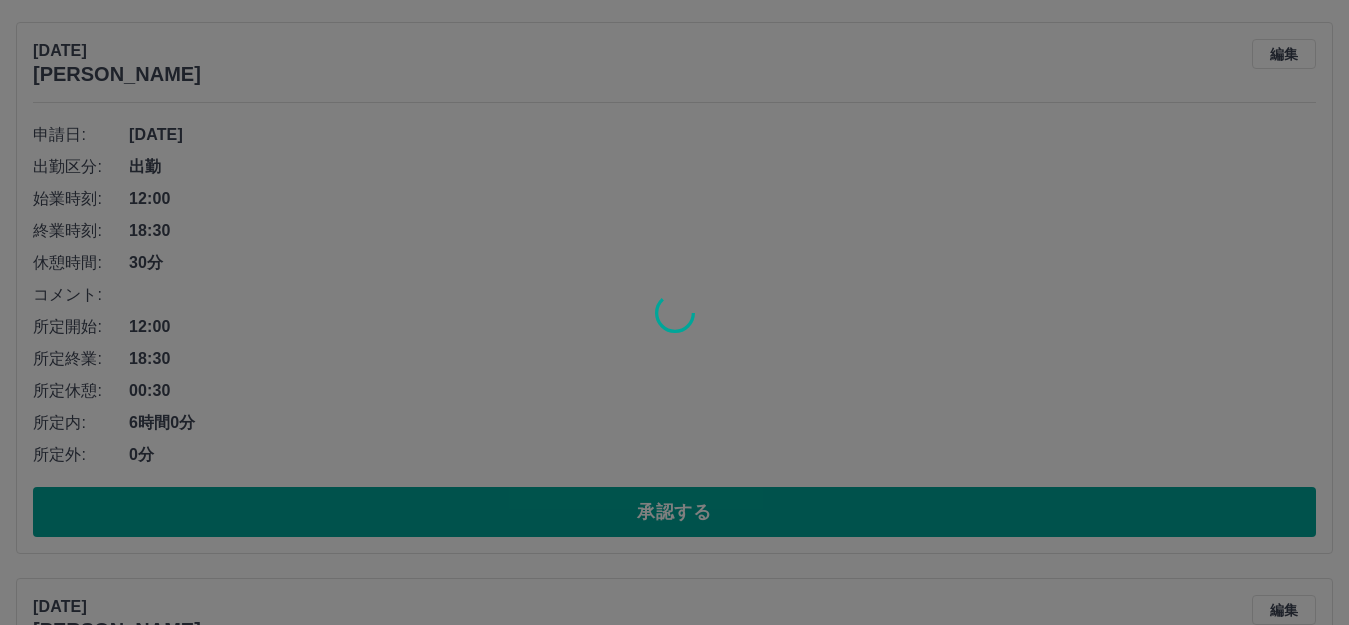 scroll, scrollTop: 2344, scrollLeft: 0, axis: vertical 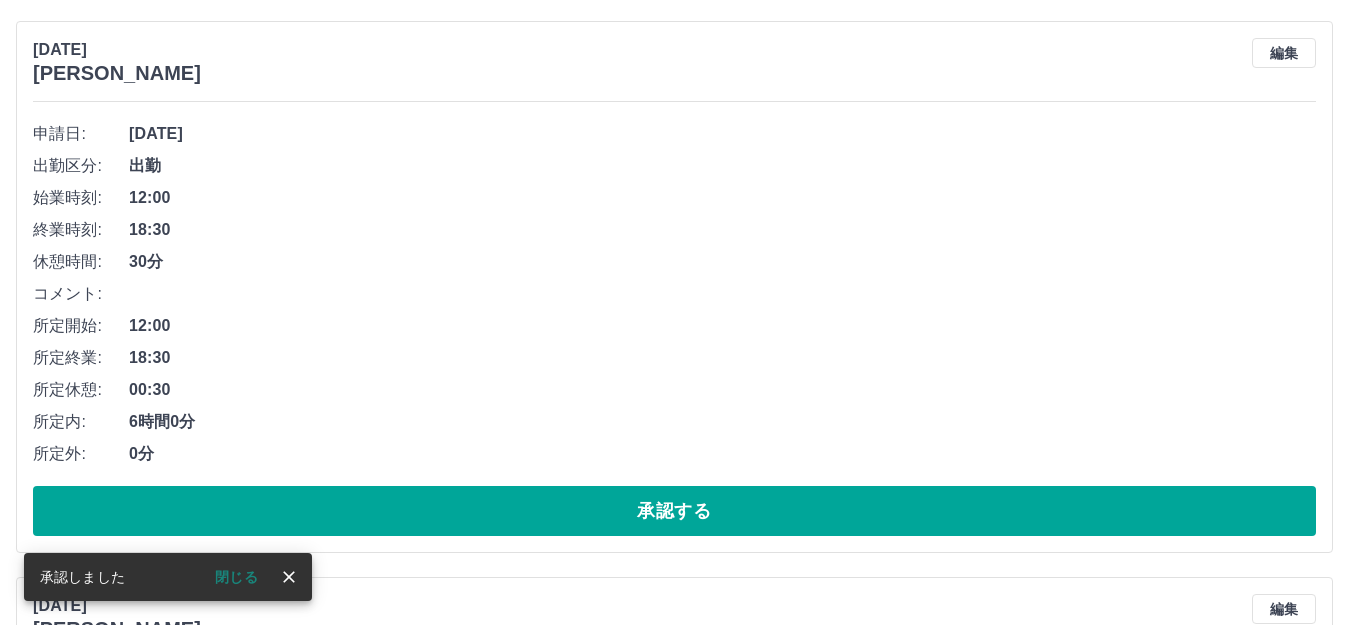 click on "申請日: [DATE] 出勤区分: 出勤 始業時刻: 12:00 終業時刻: 18:30 休憩時間: 30分 コメント: 所定開始: 12:00 所定終業: 18:30 所定休憩: 00:30 所定内: 6時間0分 所定外: 0分 承認する" at bounding box center [674, 327] 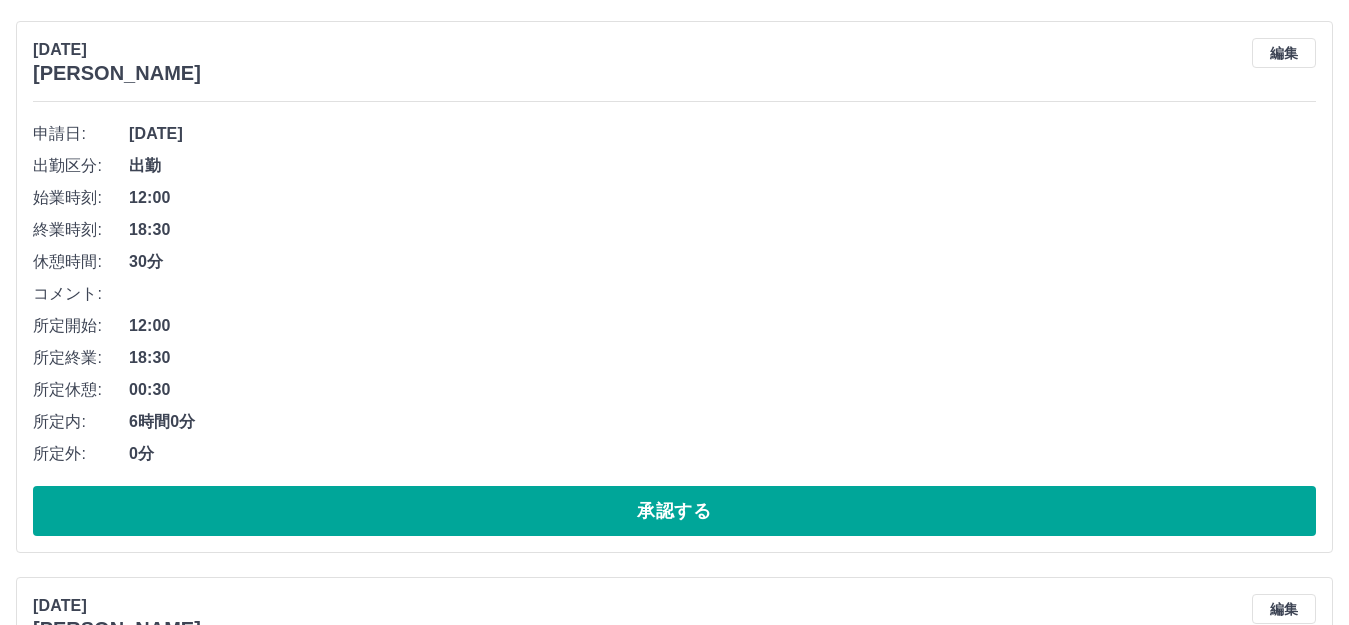 click on "申請日: [DATE] 出勤区分: 出勤 始業時刻: 12:00 終業時刻: 18:30 休憩時間: 30分 コメント: 所定開始: 12:00 所定終業: 18:30 所定休憩: 00:30 所定内: 6時間0分 所定外: 0分 承認する" at bounding box center (674, 327) 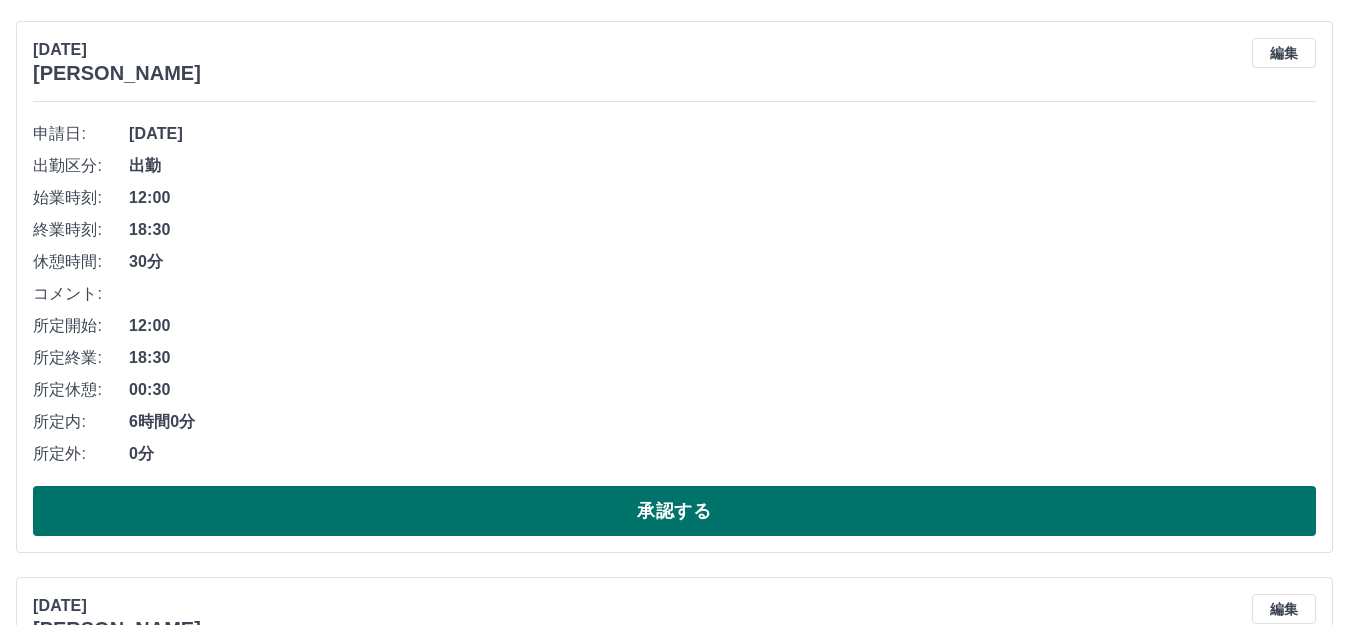 click on "承認する" at bounding box center [674, 511] 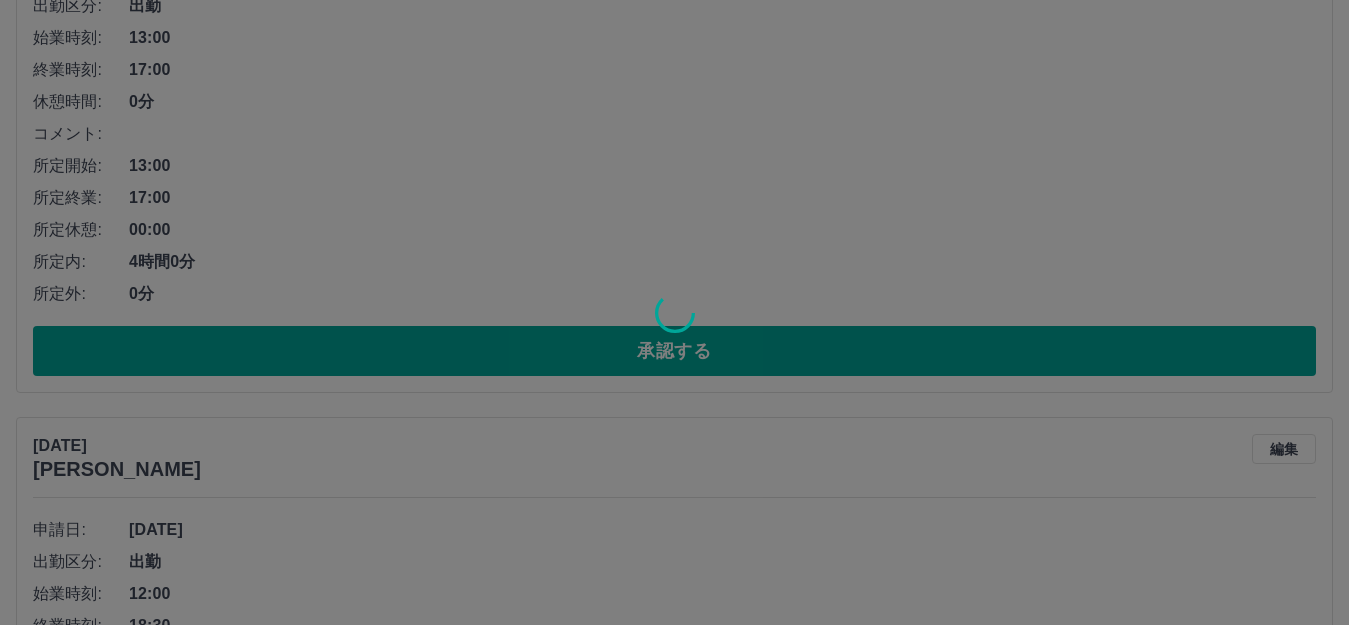scroll, scrollTop: 1744, scrollLeft: 0, axis: vertical 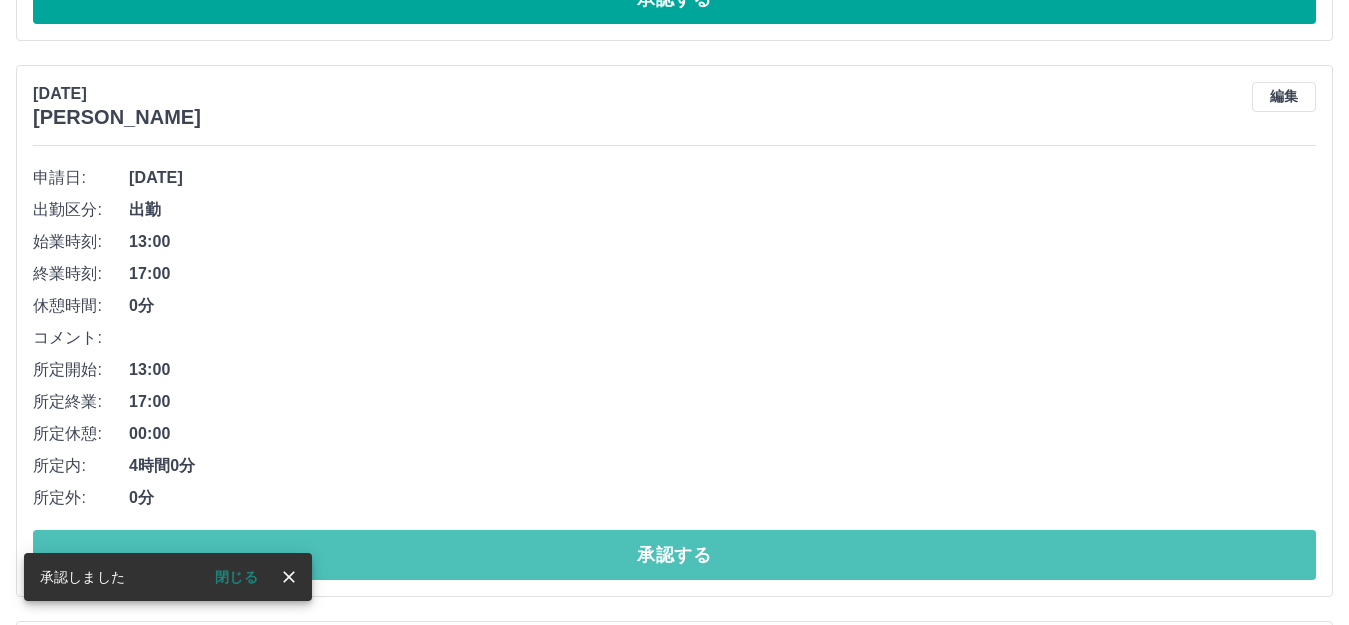 click on "承認する" at bounding box center [674, 555] 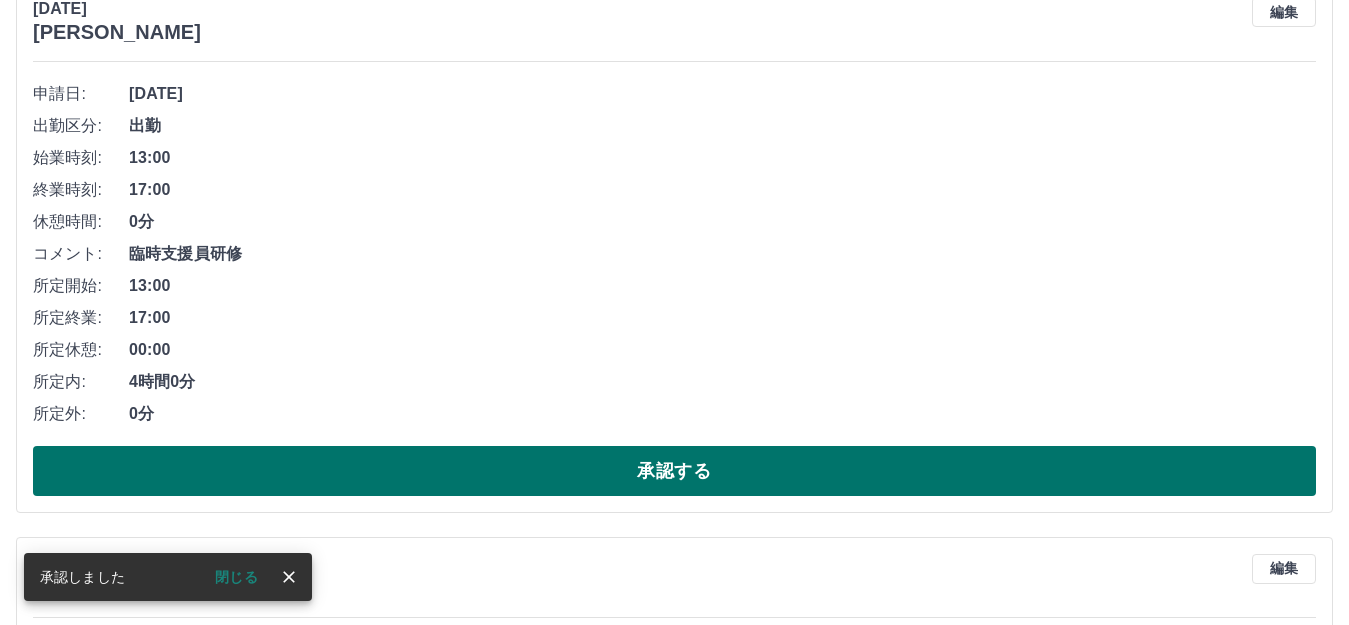 scroll, scrollTop: 1244, scrollLeft: 0, axis: vertical 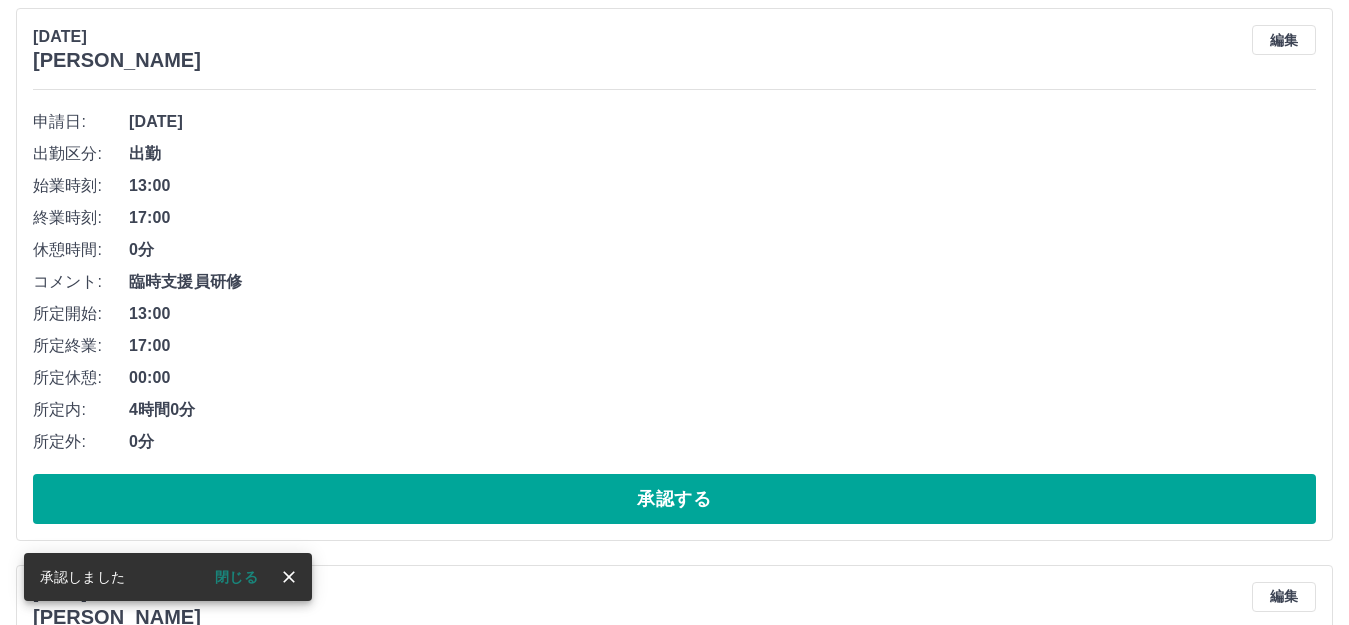 click on "申請日: [DATE] 出勤区分: 出勤 始業時刻: 13:00 終業時刻: 17:00 休憩時間: 0分 コメント: 臨時支援員研修 所定開始: 13:00 所定終業: 17:00 所定休憩: 00:00 所定内: 4時間0分 所定外: 0分 承認する" at bounding box center [674, 315] 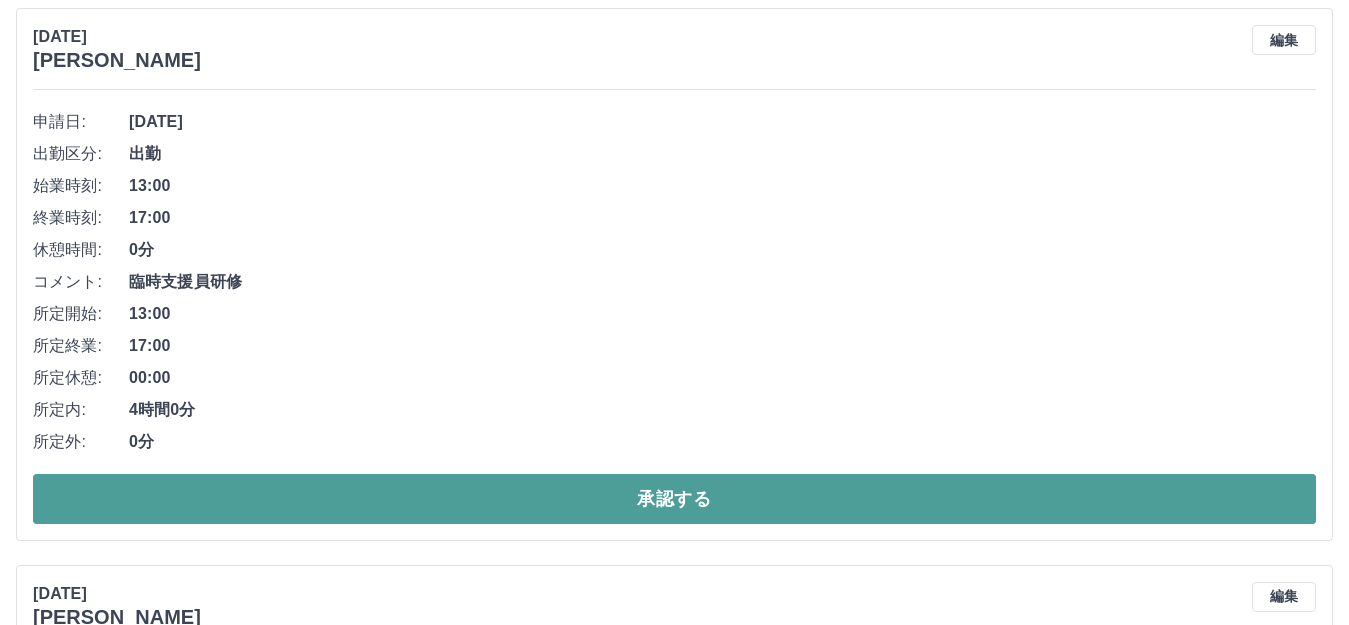 click on "承認する" at bounding box center [674, 499] 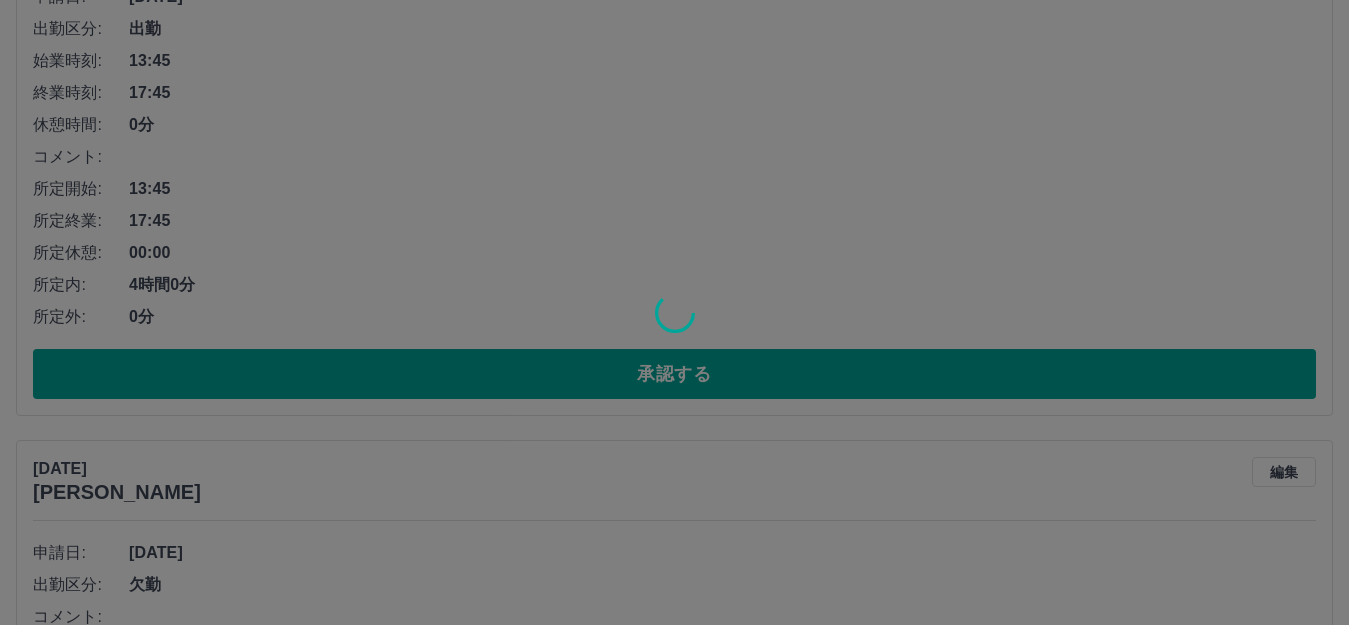 scroll, scrollTop: 44, scrollLeft: 0, axis: vertical 